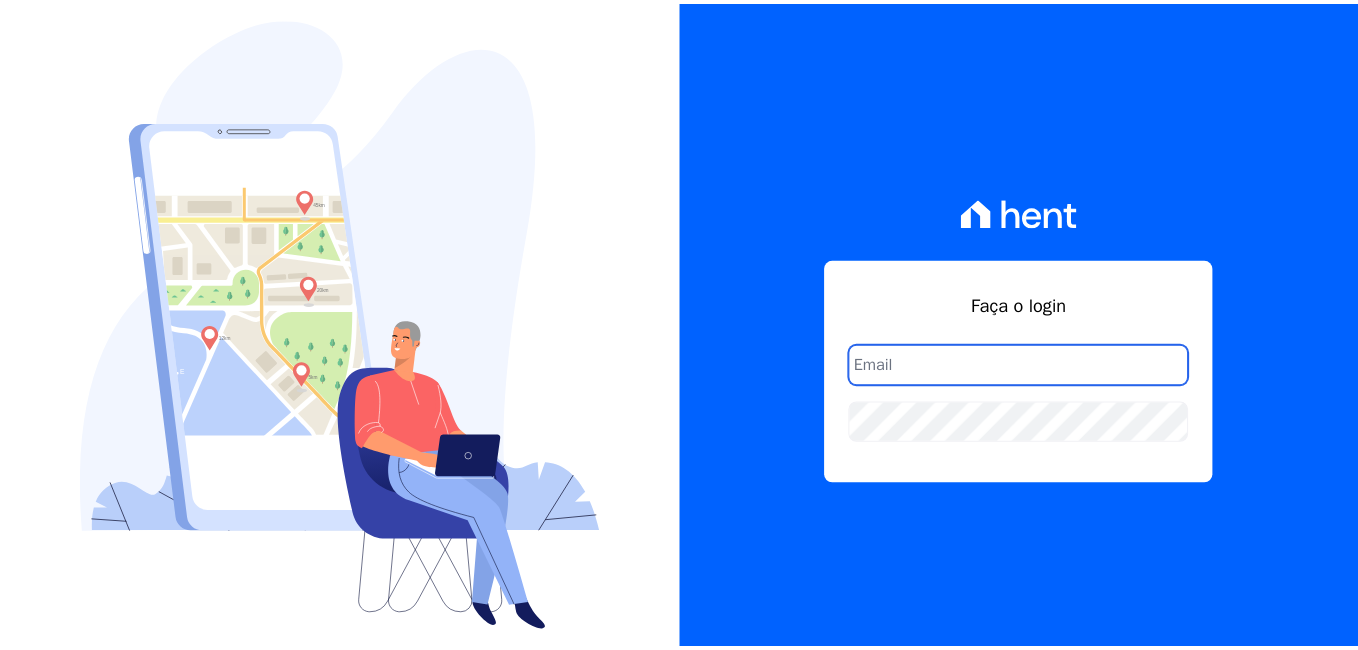 scroll, scrollTop: 0, scrollLeft: 0, axis: both 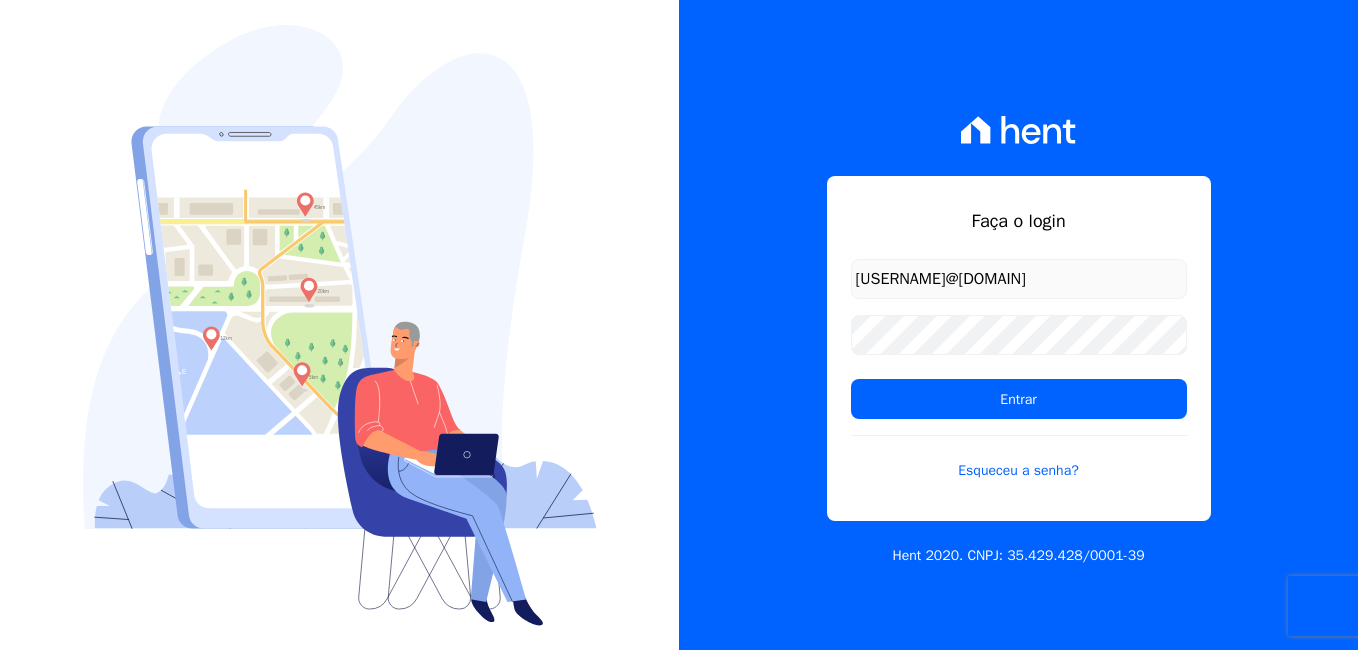 type on "[USERNAME]@[DOMAIN]" 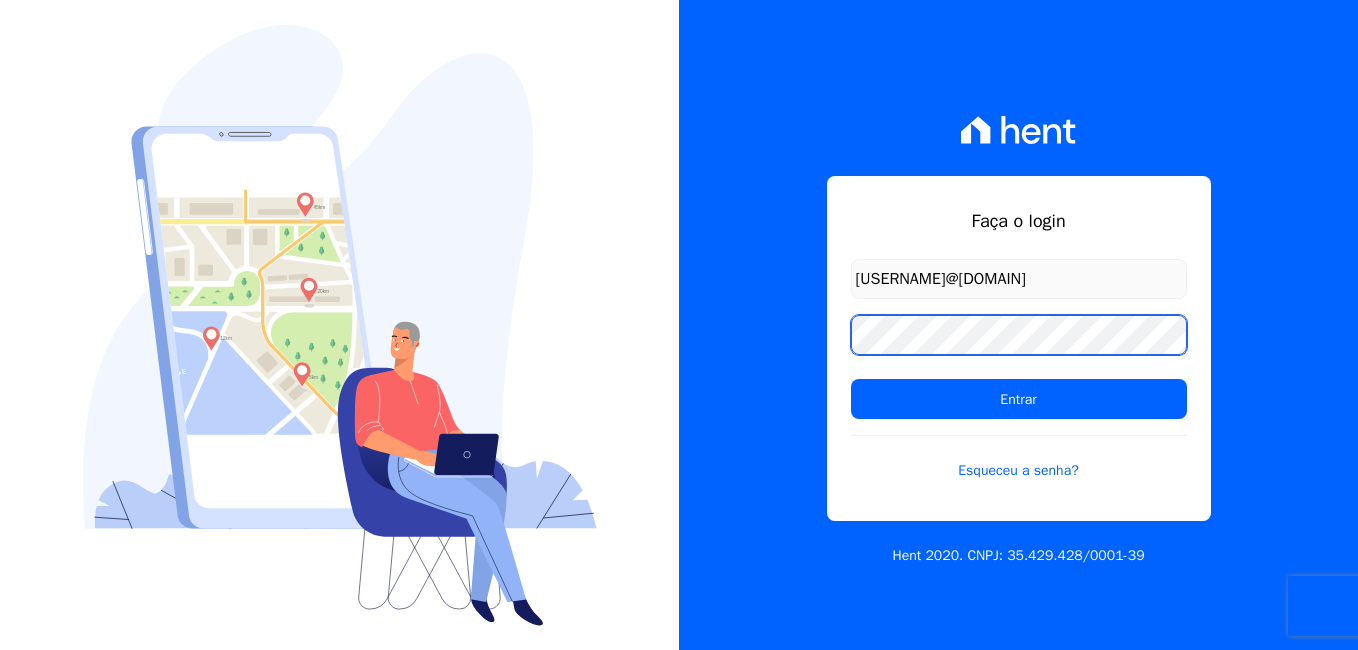 click on "Entrar" at bounding box center (1019, 399) 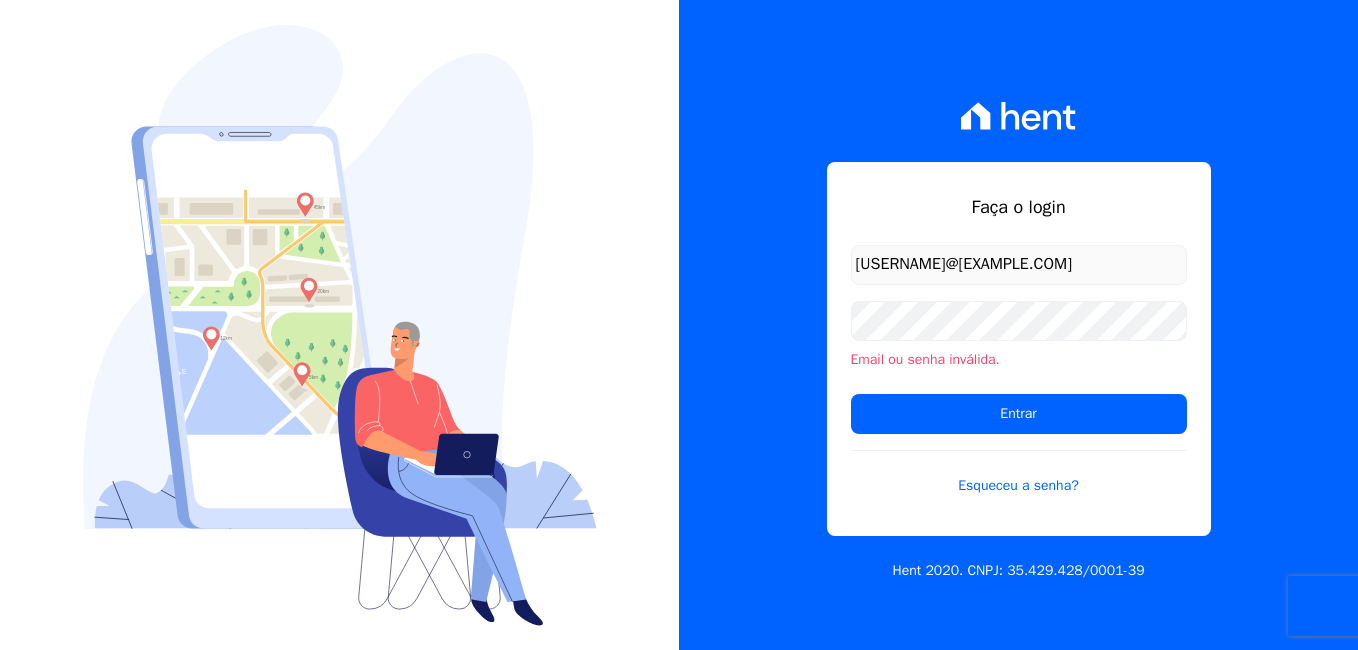 scroll, scrollTop: 0, scrollLeft: 0, axis: both 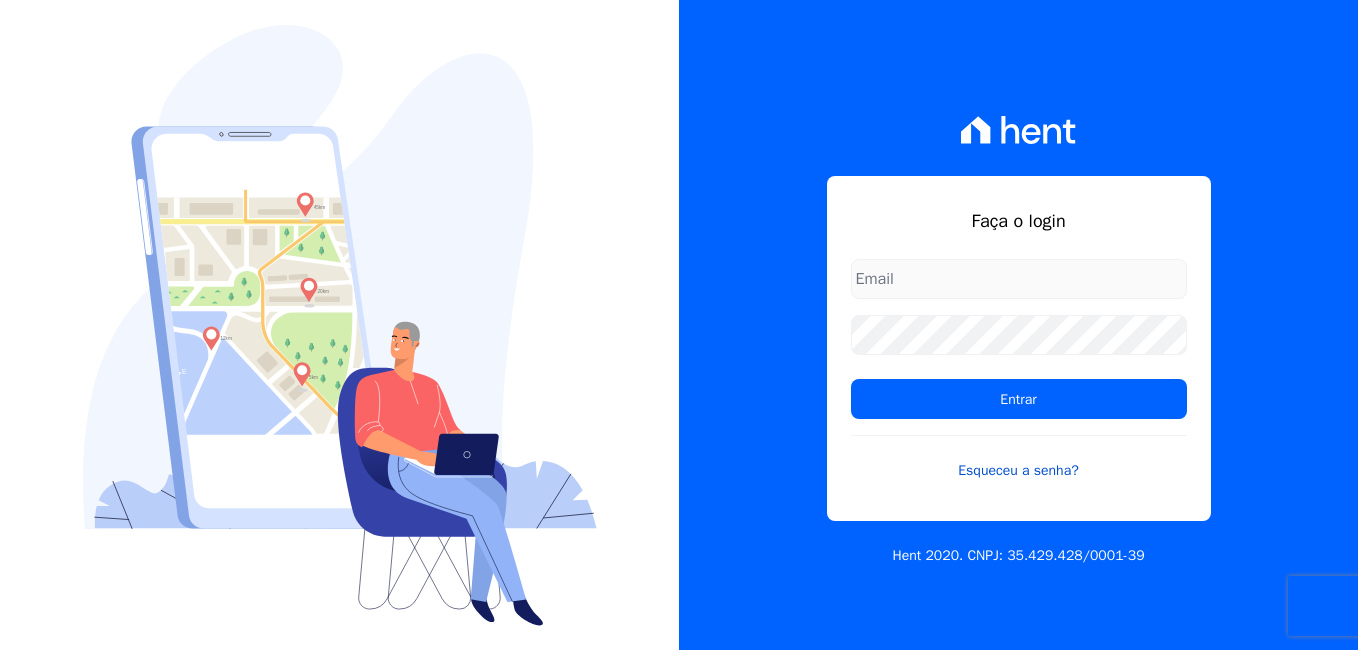 click on "Esqueceu a senha?" at bounding box center (1019, 458) 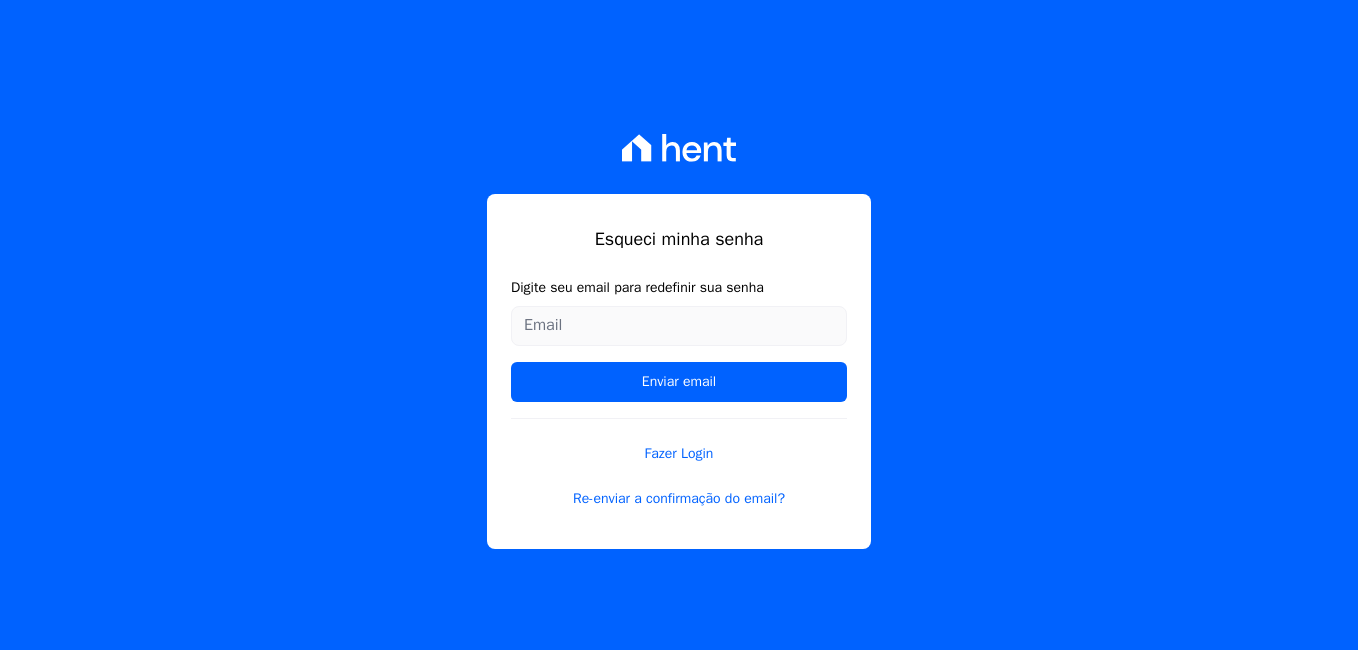 scroll, scrollTop: 0, scrollLeft: 0, axis: both 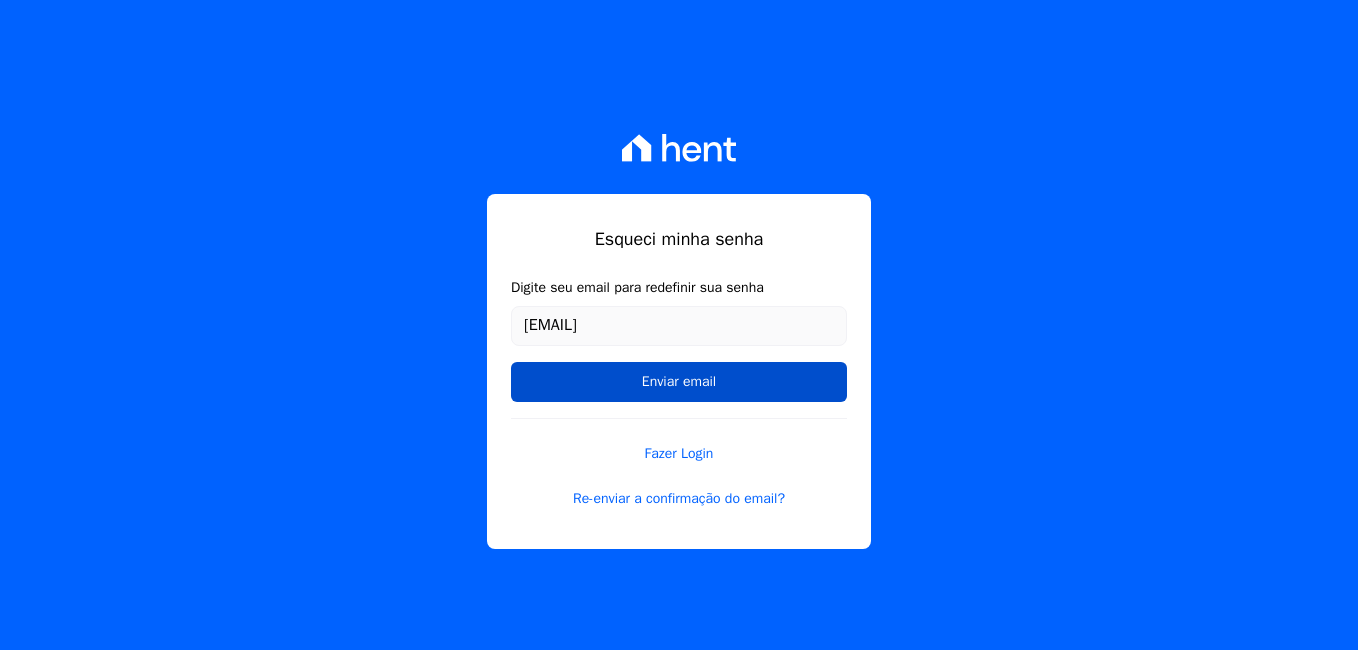 click on "Enviar email" at bounding box center (679, 382) 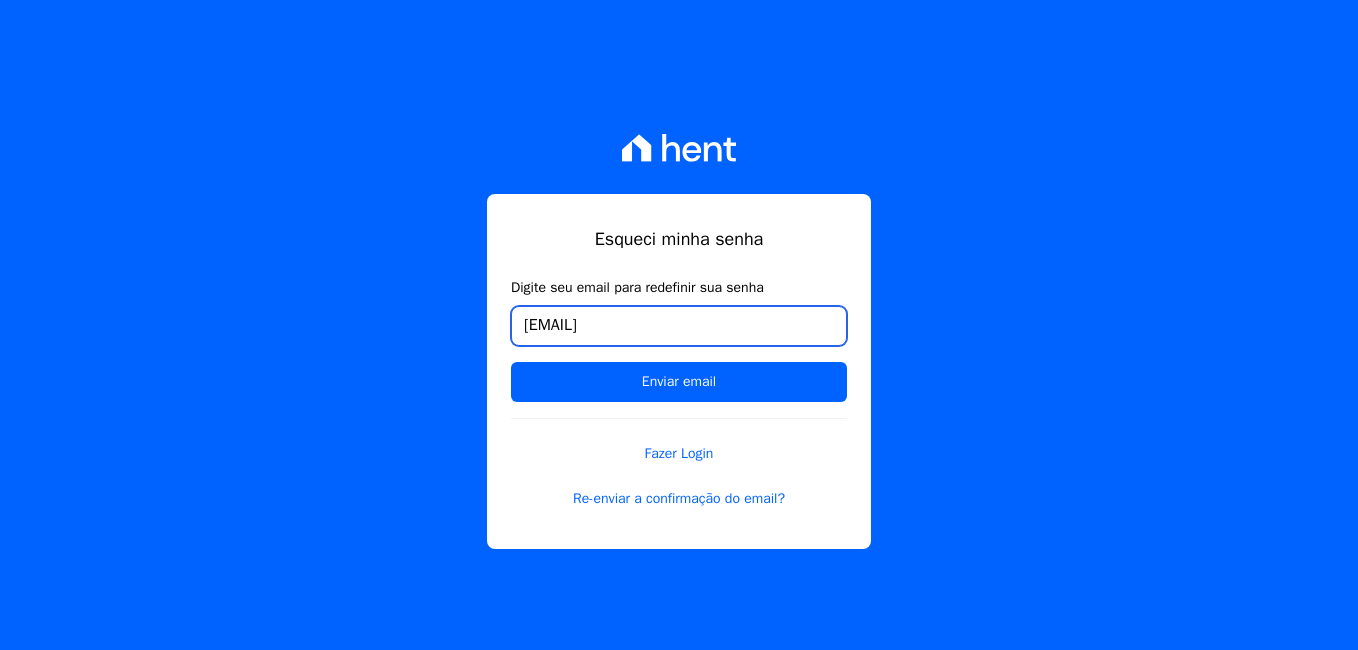 drag, startPoint x: 702, startPoint y: 340, endPoint x: 717, endPoint y: 323, distance: 22.671568 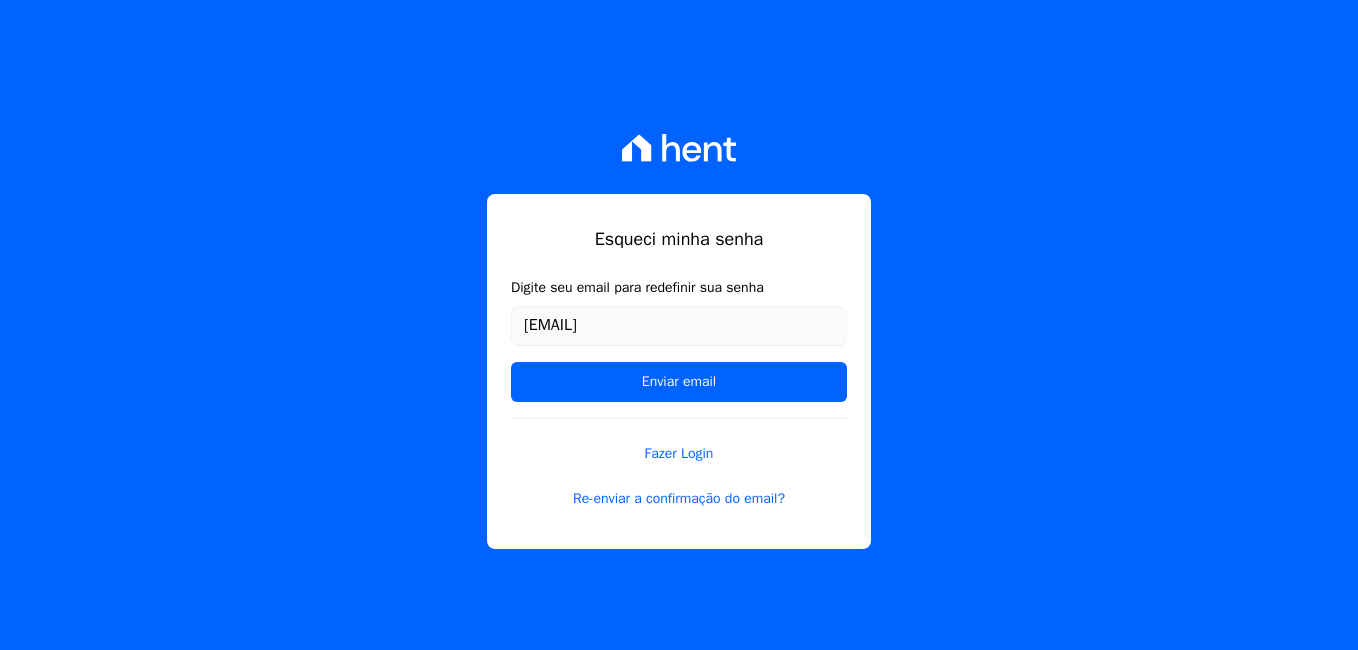 click on "Digite seu email para redefinir sua senha
Aline_s17@yahoo.com.br
Enviar email" at bounding box center (679, 347) 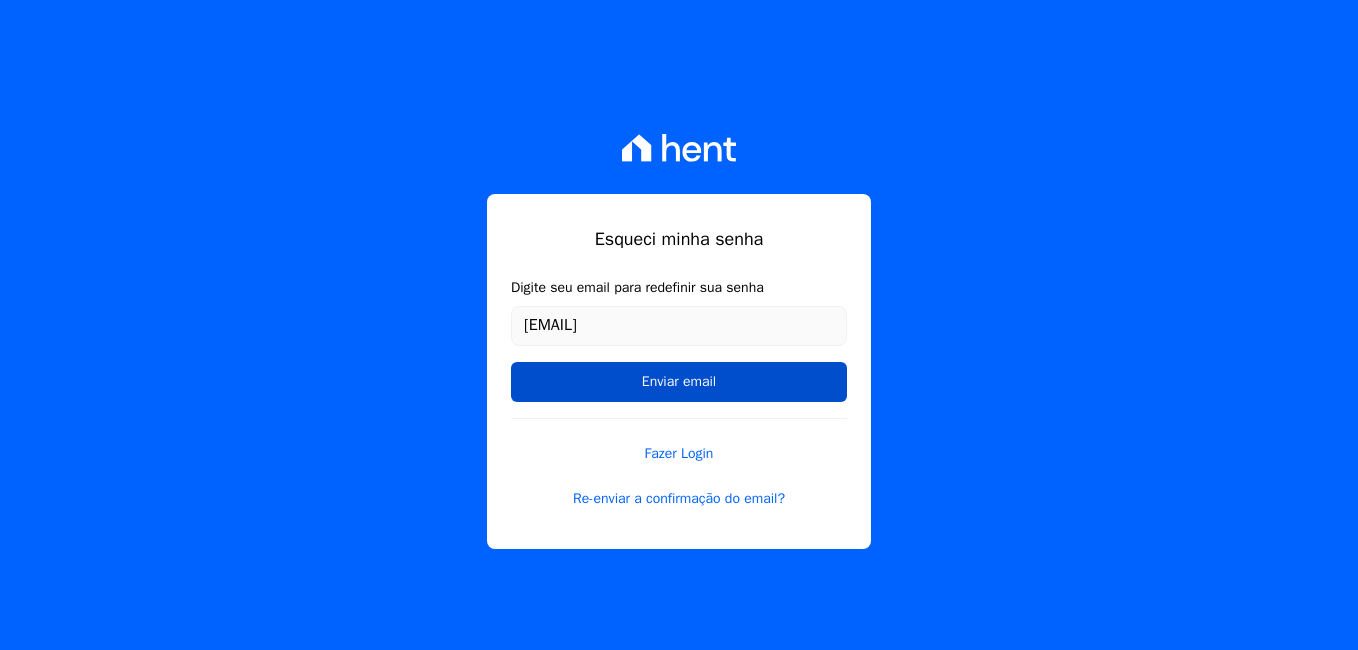 click on "Enviar email" at bounding box center [679, 382] 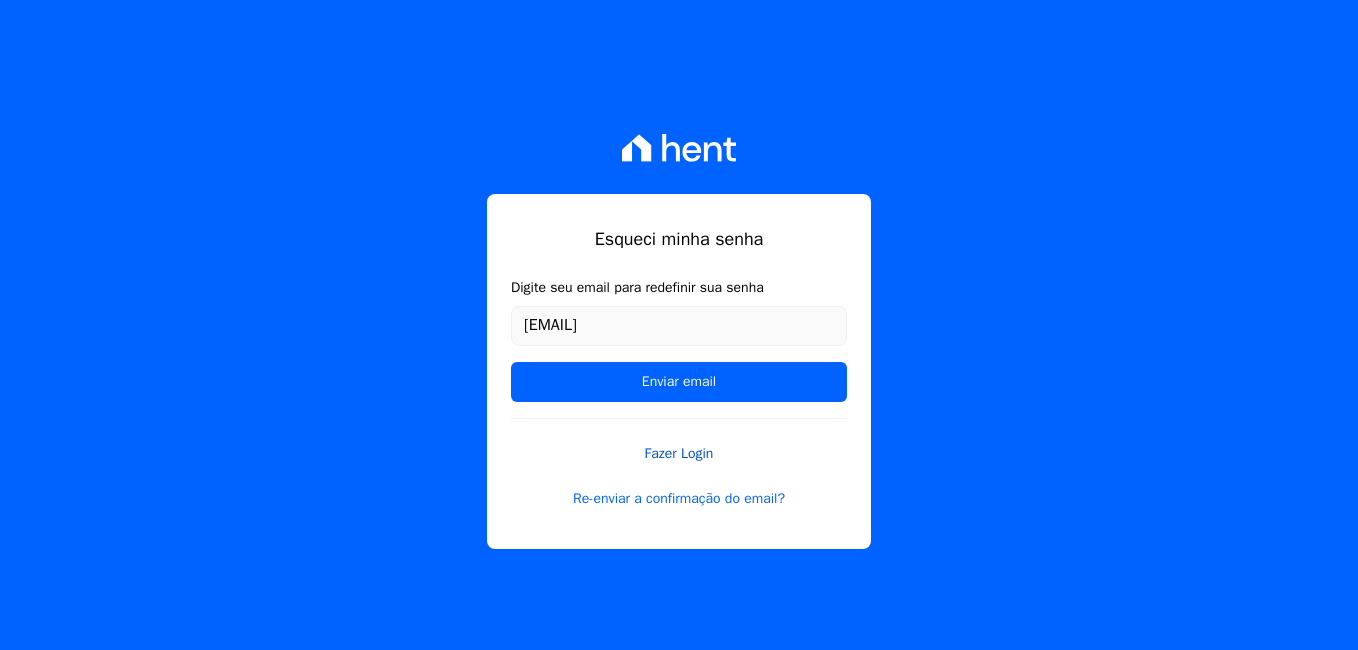 click on "Fazer Login" at bounding box center (679, 441) 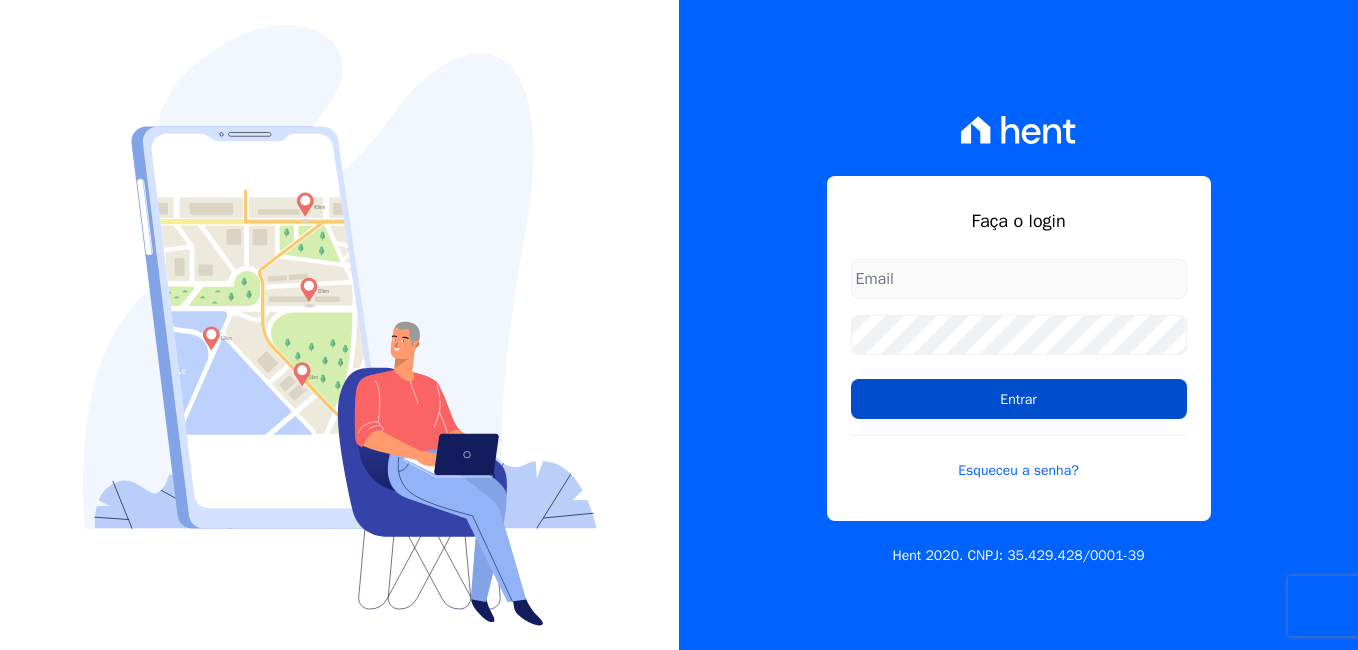 click on "Entrar" at bounding box center [1019, 399] 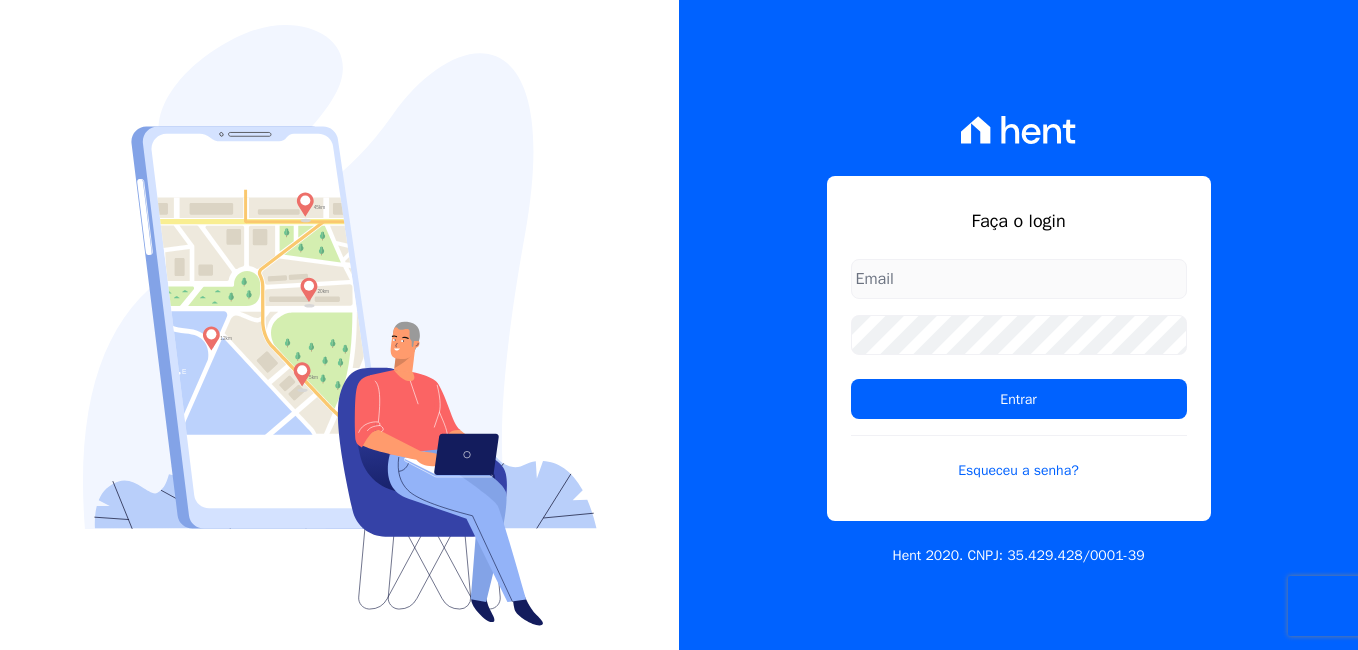 scroll, scrollTop: 0, scrollLeft: 0, axis: both 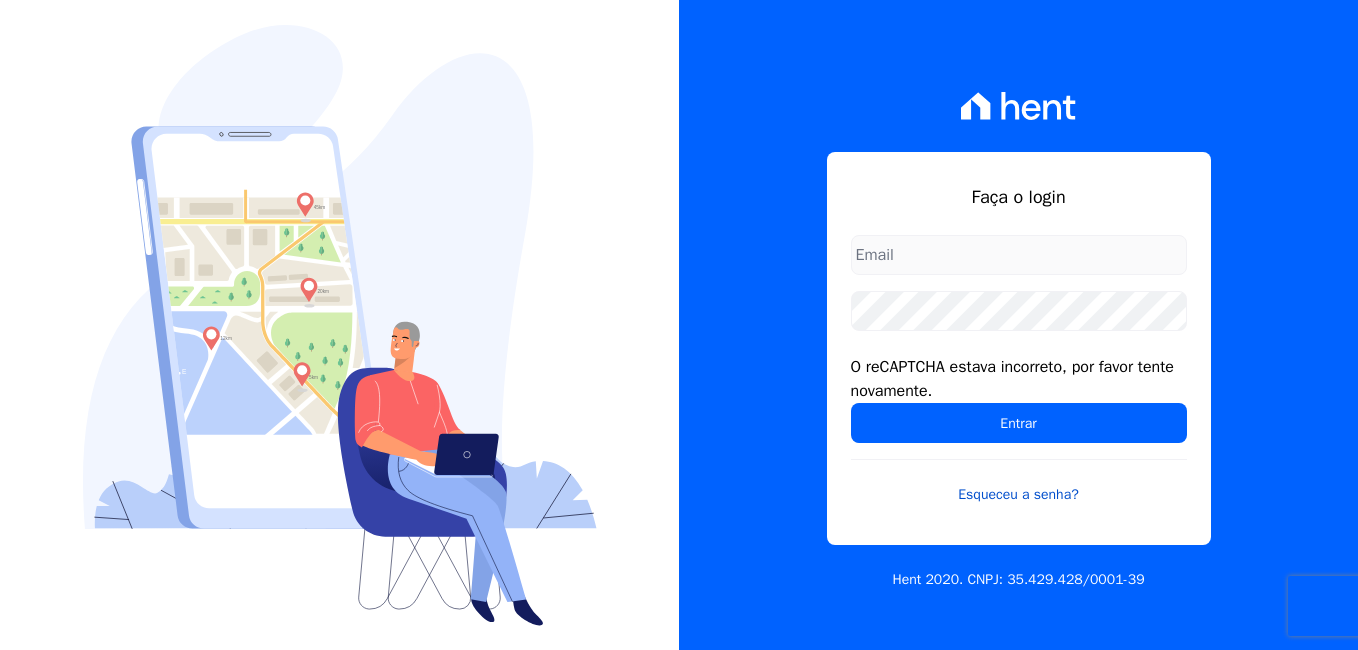 click on "Esqueceu a senha?" at bounding box center (1019, 482) 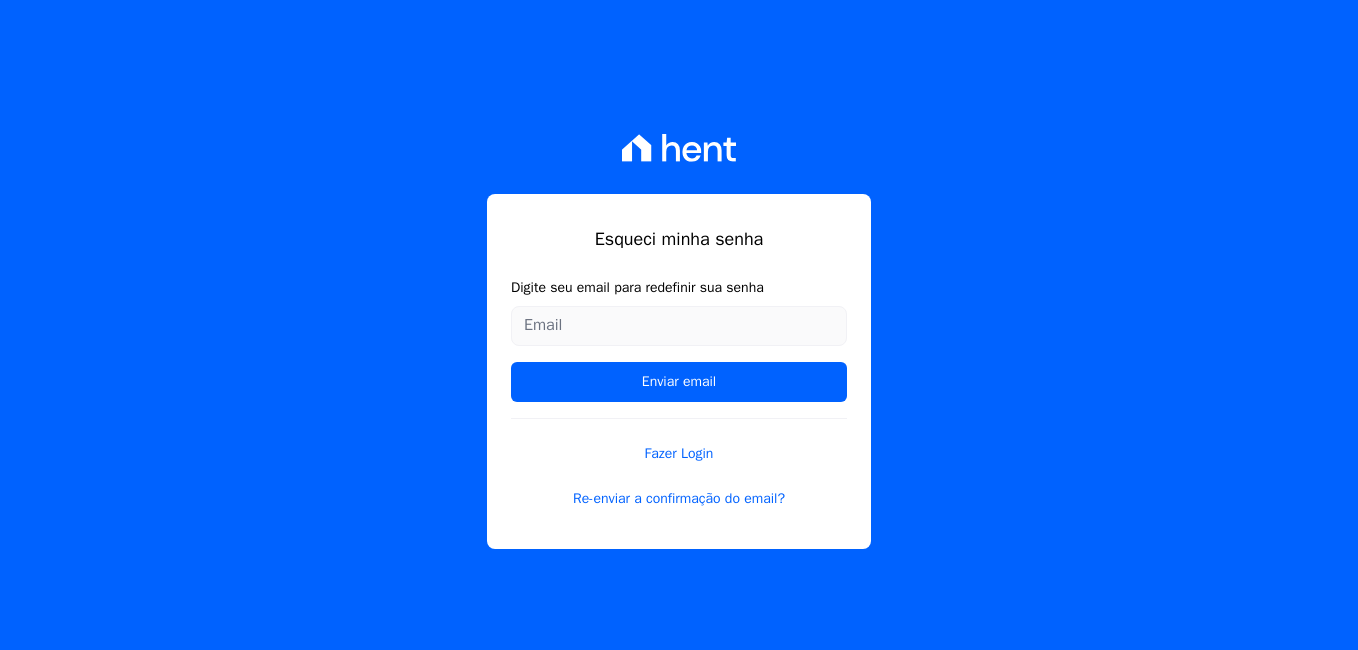scroll, scrollTop: 0, scrollLeft: 0, axis: both 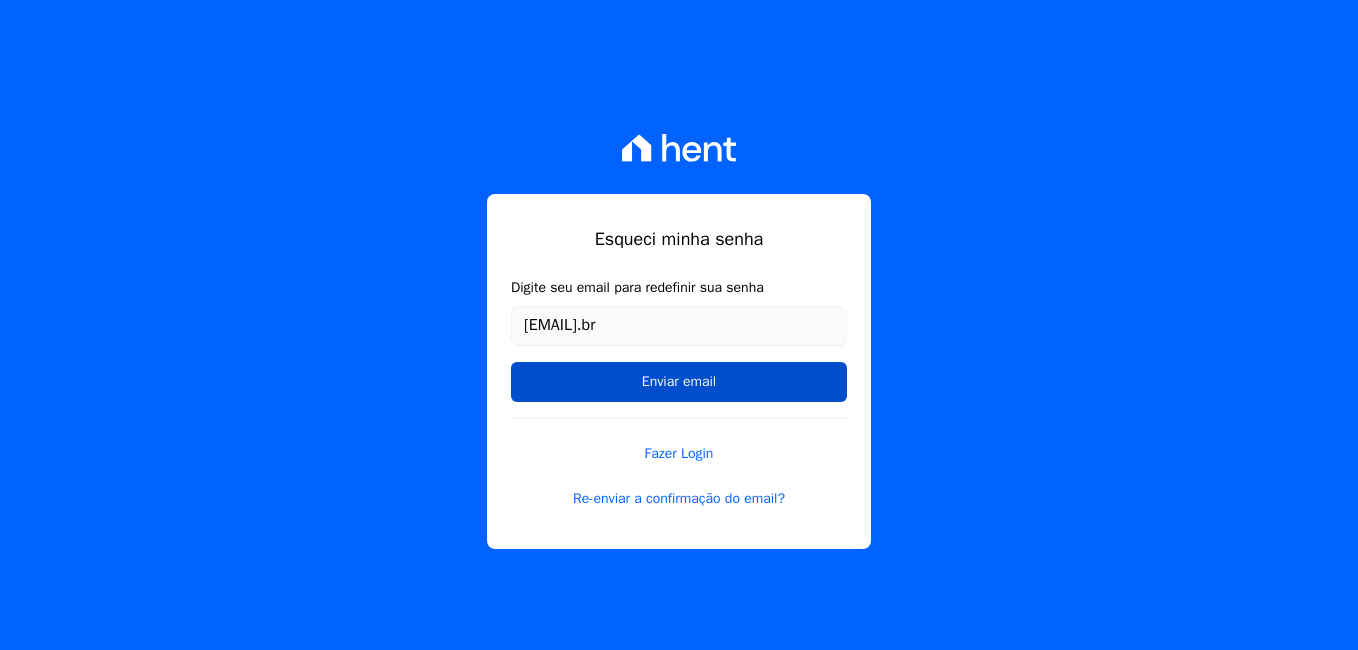 type on "[EMAIL].br" 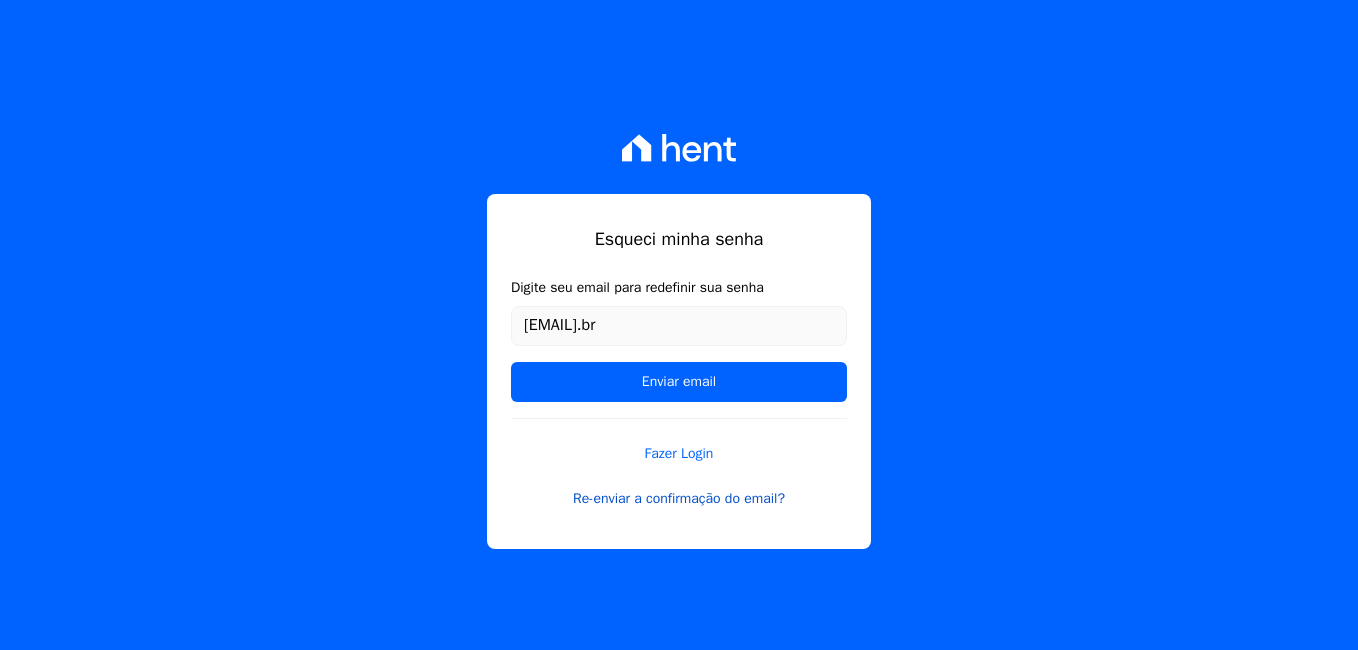 click on "Re-enviar a confirmação do email?" at bounding box center (679, 498) 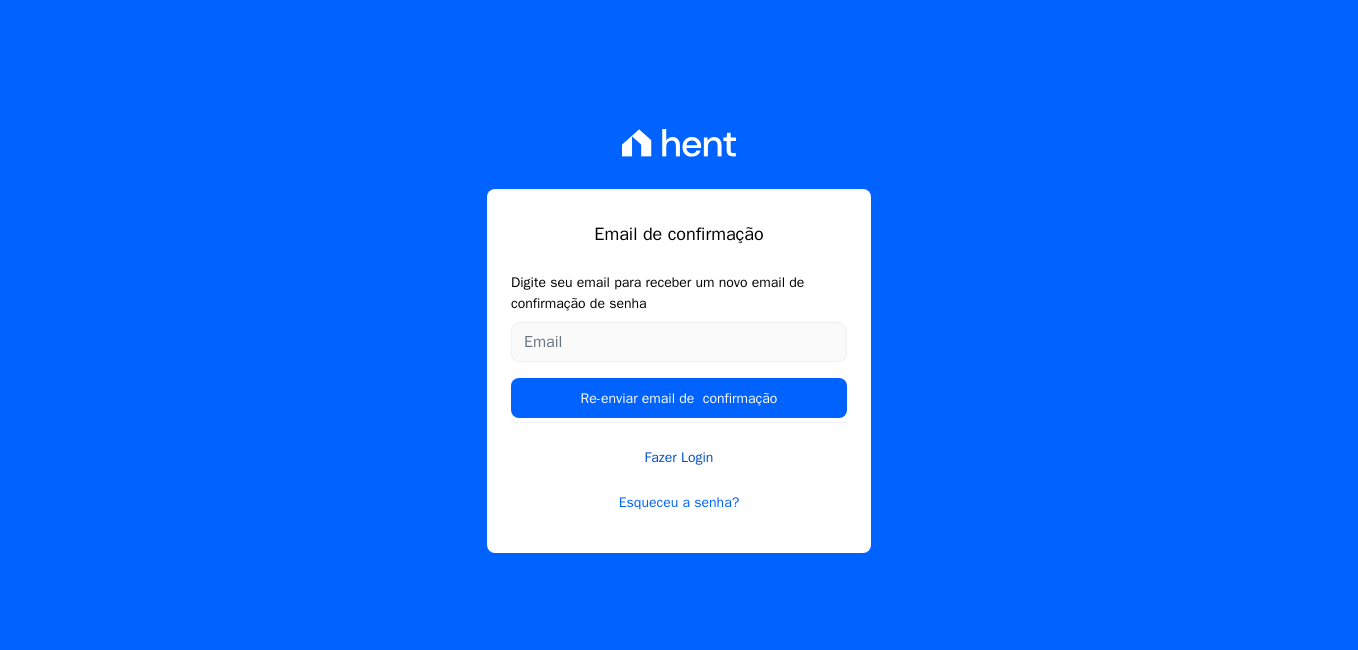 scroll, scrollTop: 0, scrollLeft: 0, axis: both 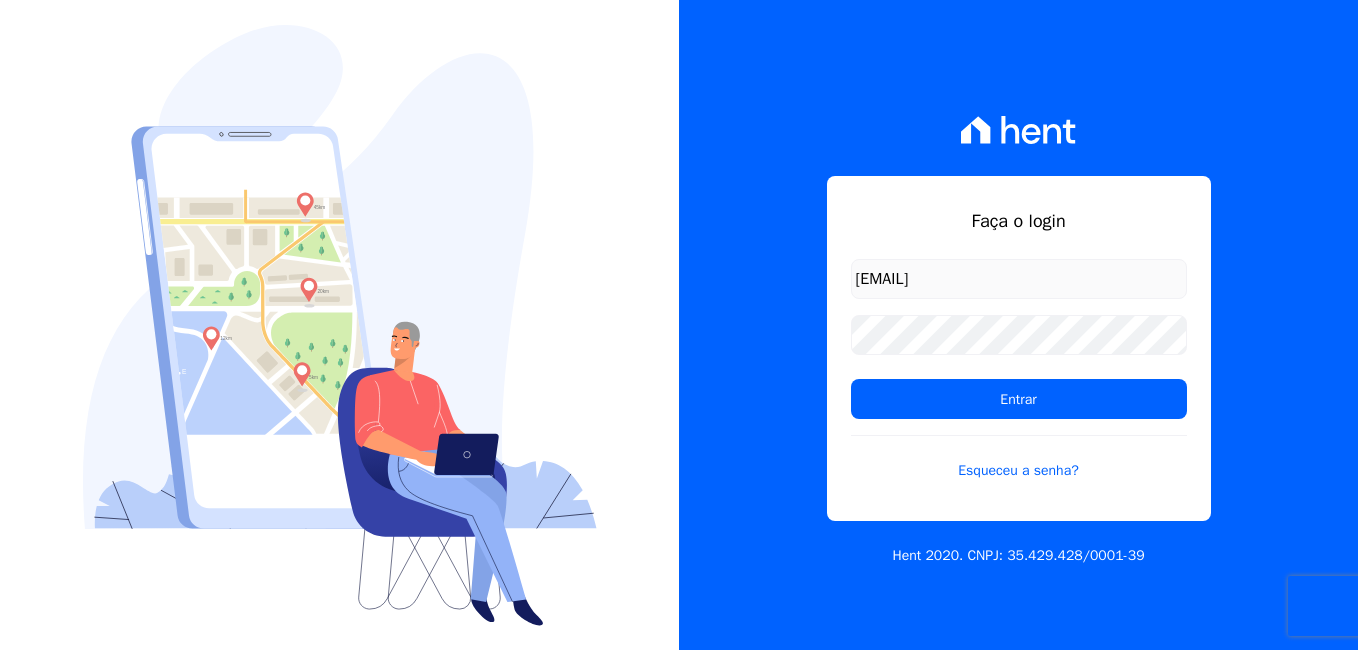 type on "[EMAIL]" 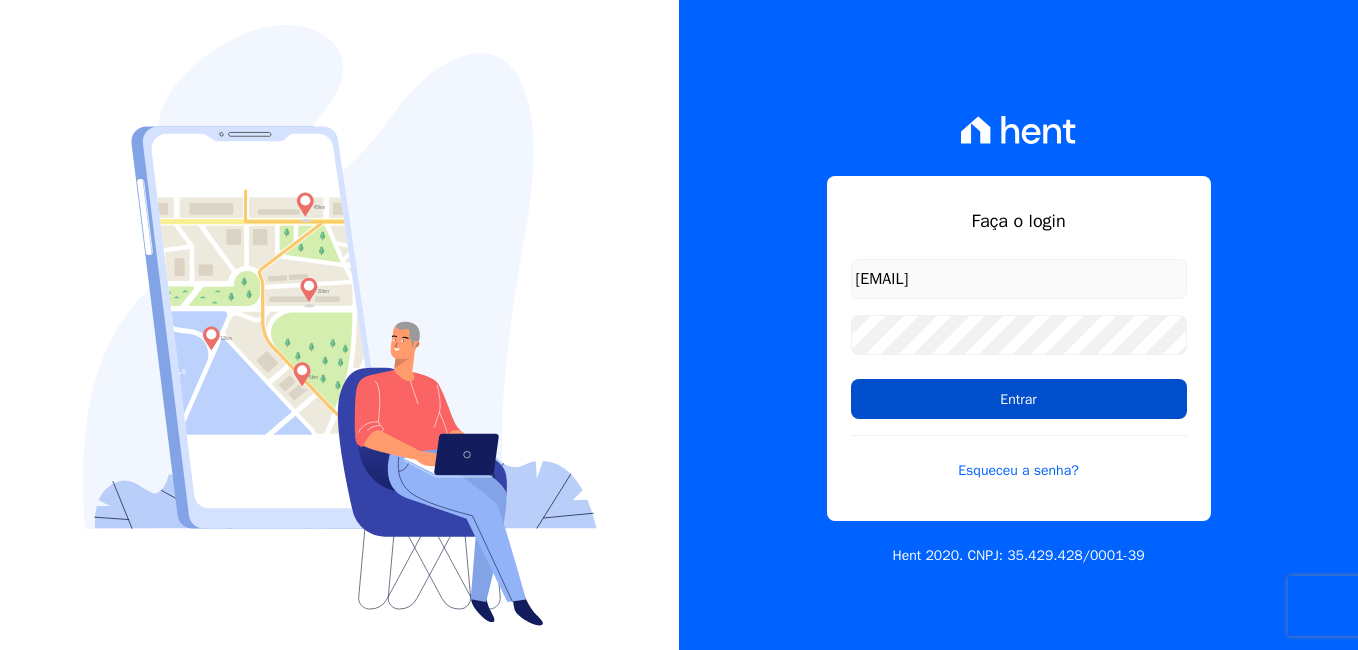 click on "Entrar" at bounding box center [1019, 399] 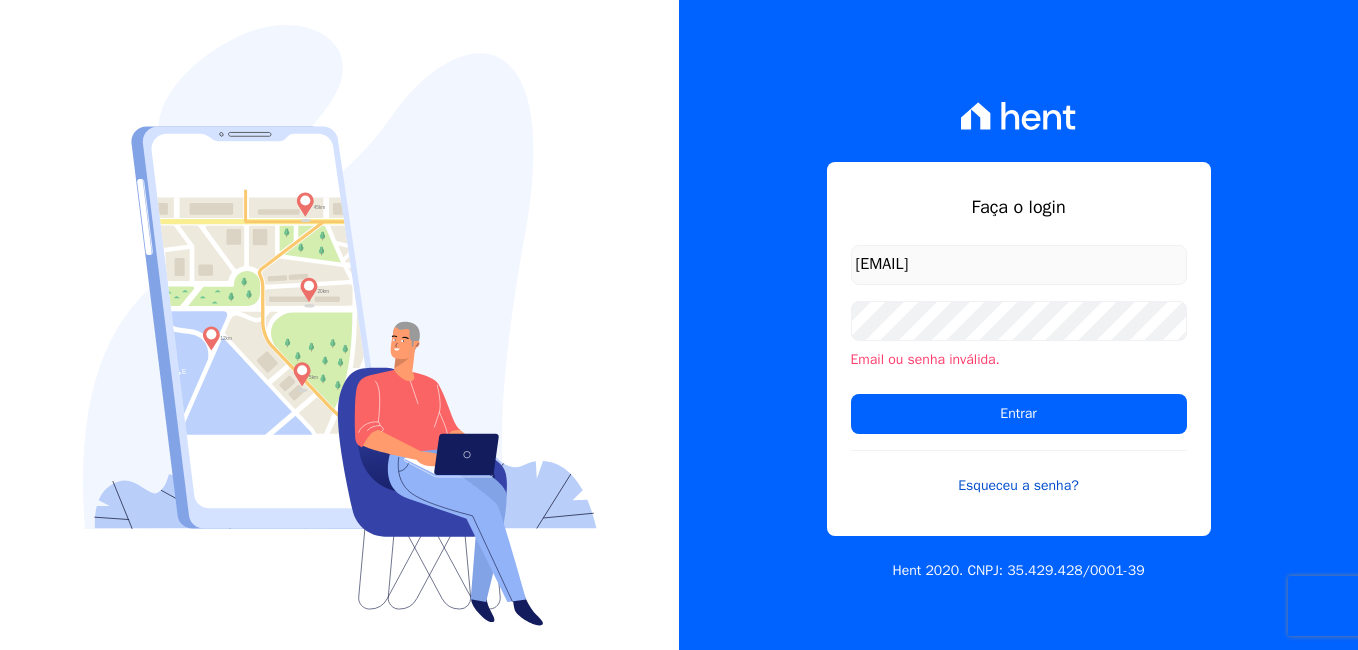 scroll, scrollTop: 0, scrollLeft: 0, axis: both 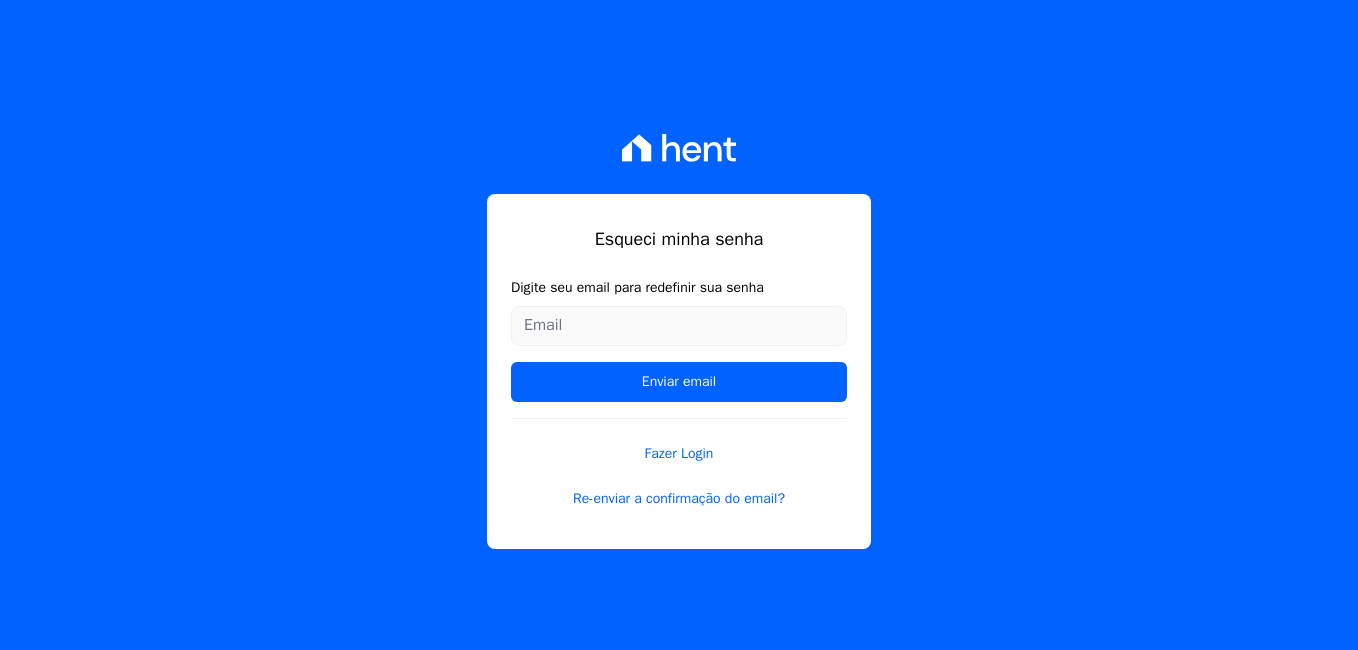 click on "Digite seu email para redefinir sua senha" at bounding box center [679, 326] 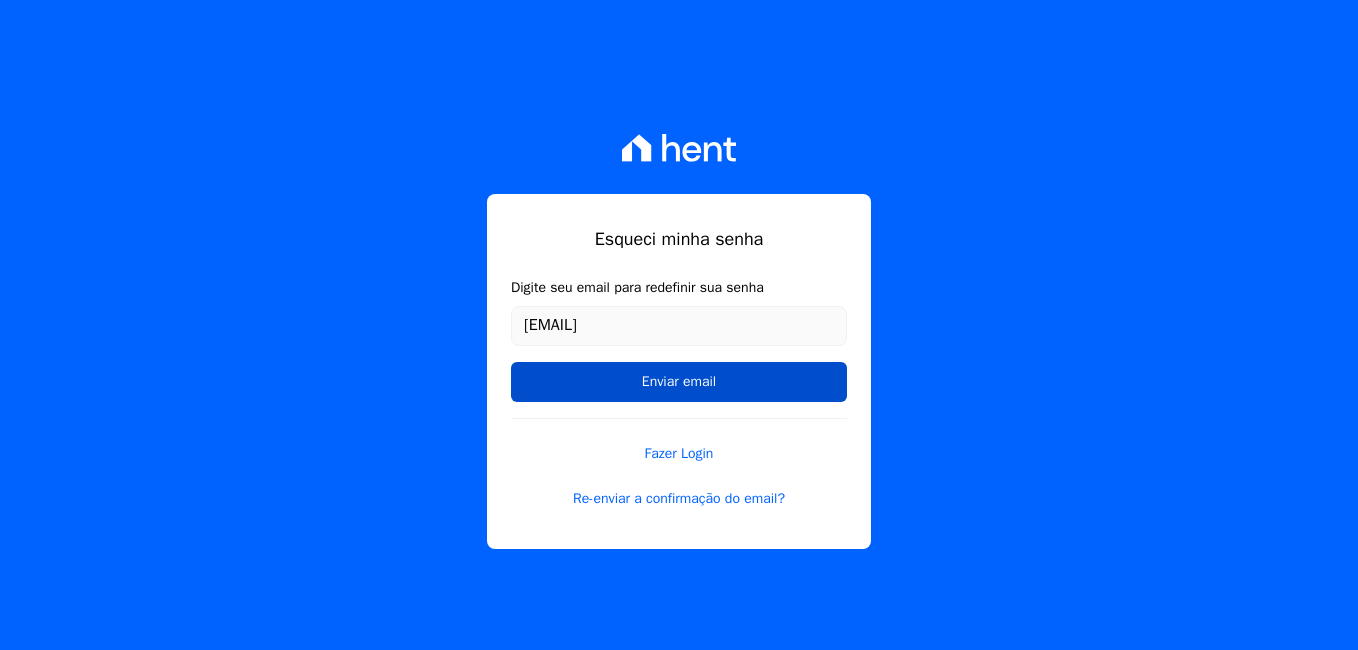 click on "Enviar email" at bounding box center (679, 382) 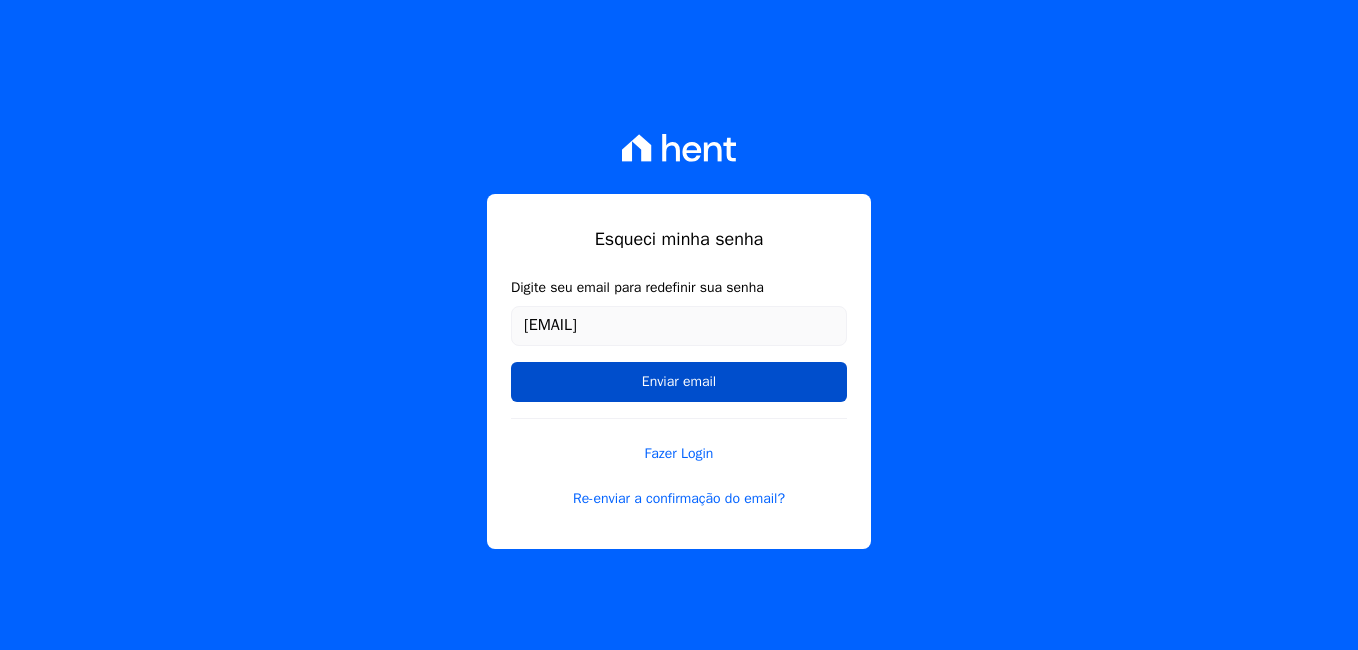 click on "Enviar email" at bounding box center (679, 382) 